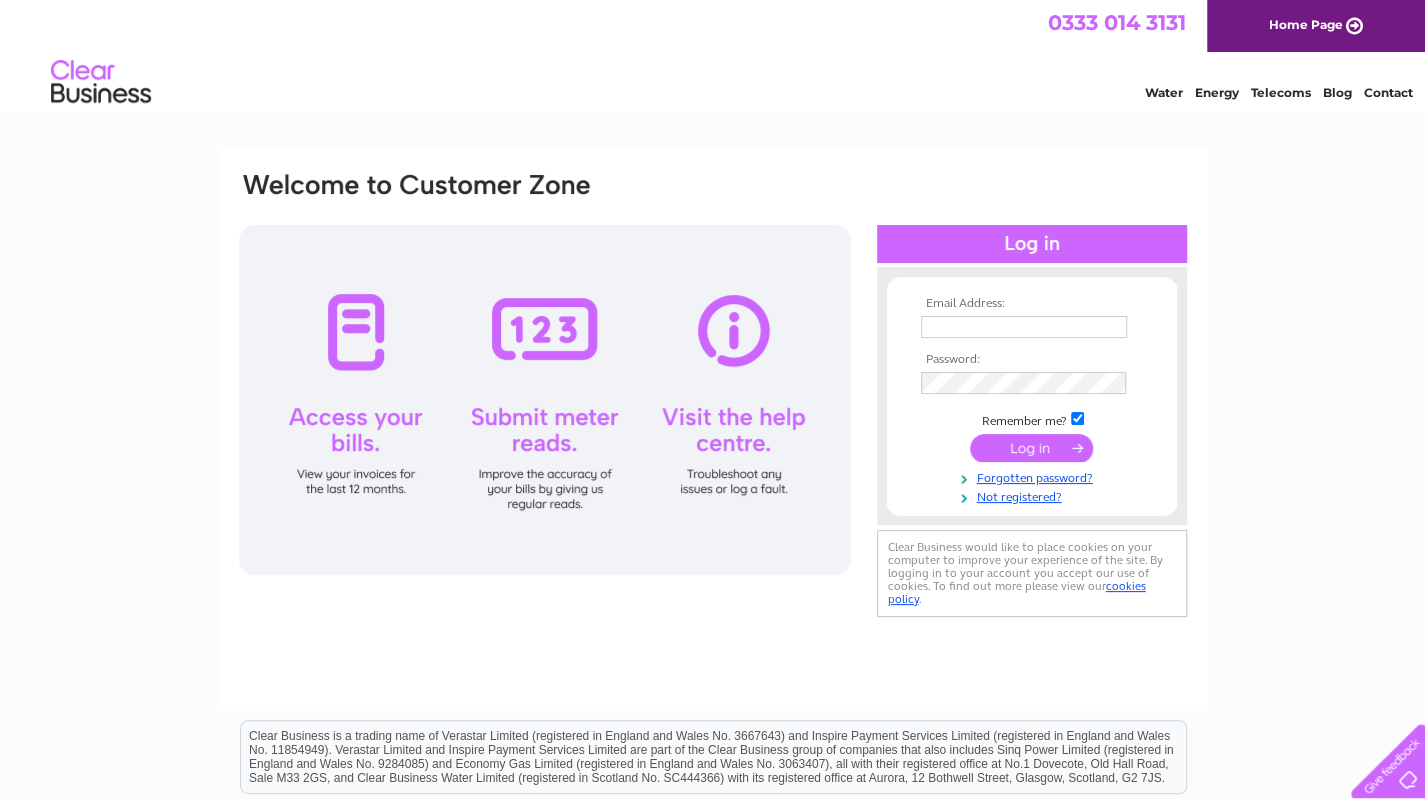 scroll, scrollTop: 0, scrollLeft: 0, axis: both 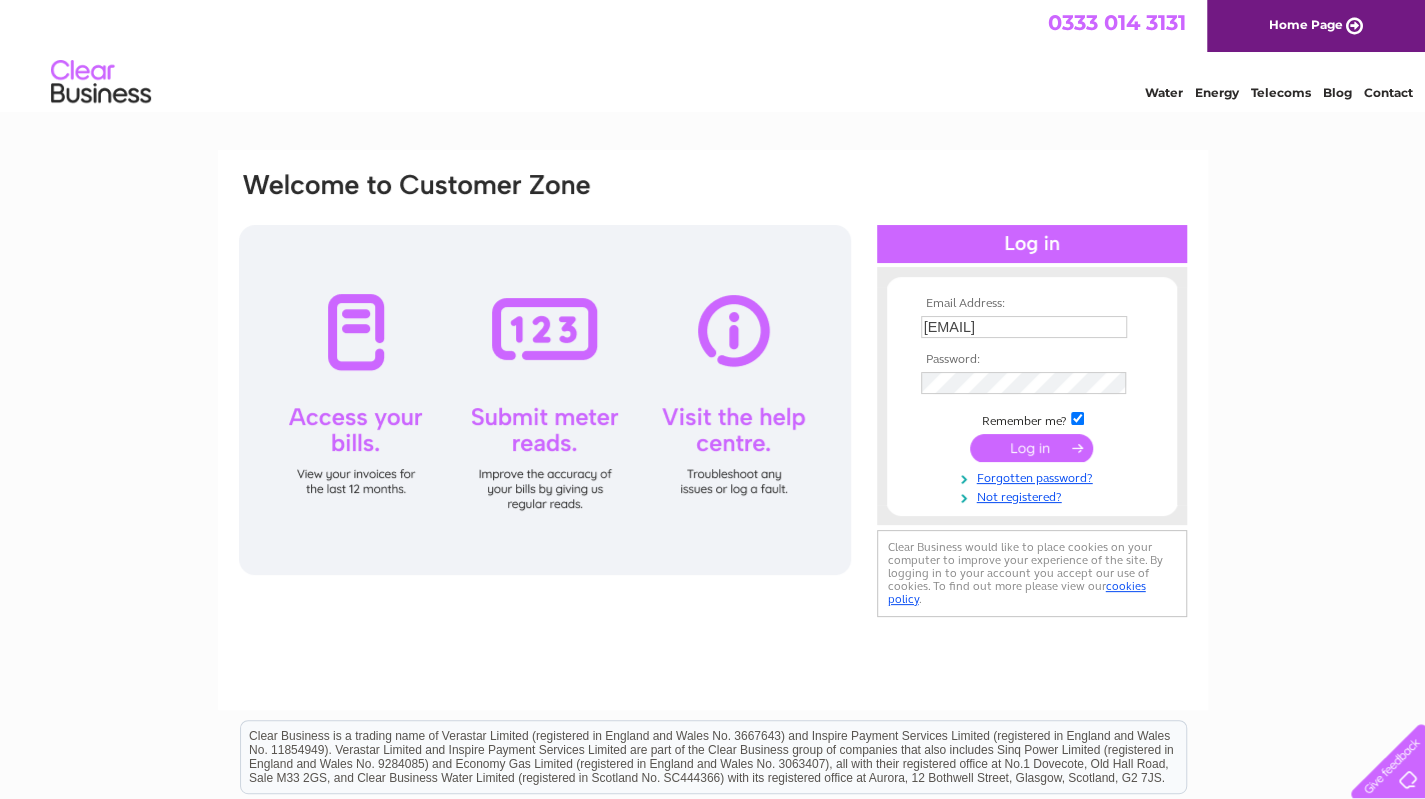 drag, startPoint x: 0, startPoint y: 0, endPoint x: 1008, endPoint y: 443, distance: 1101.0509 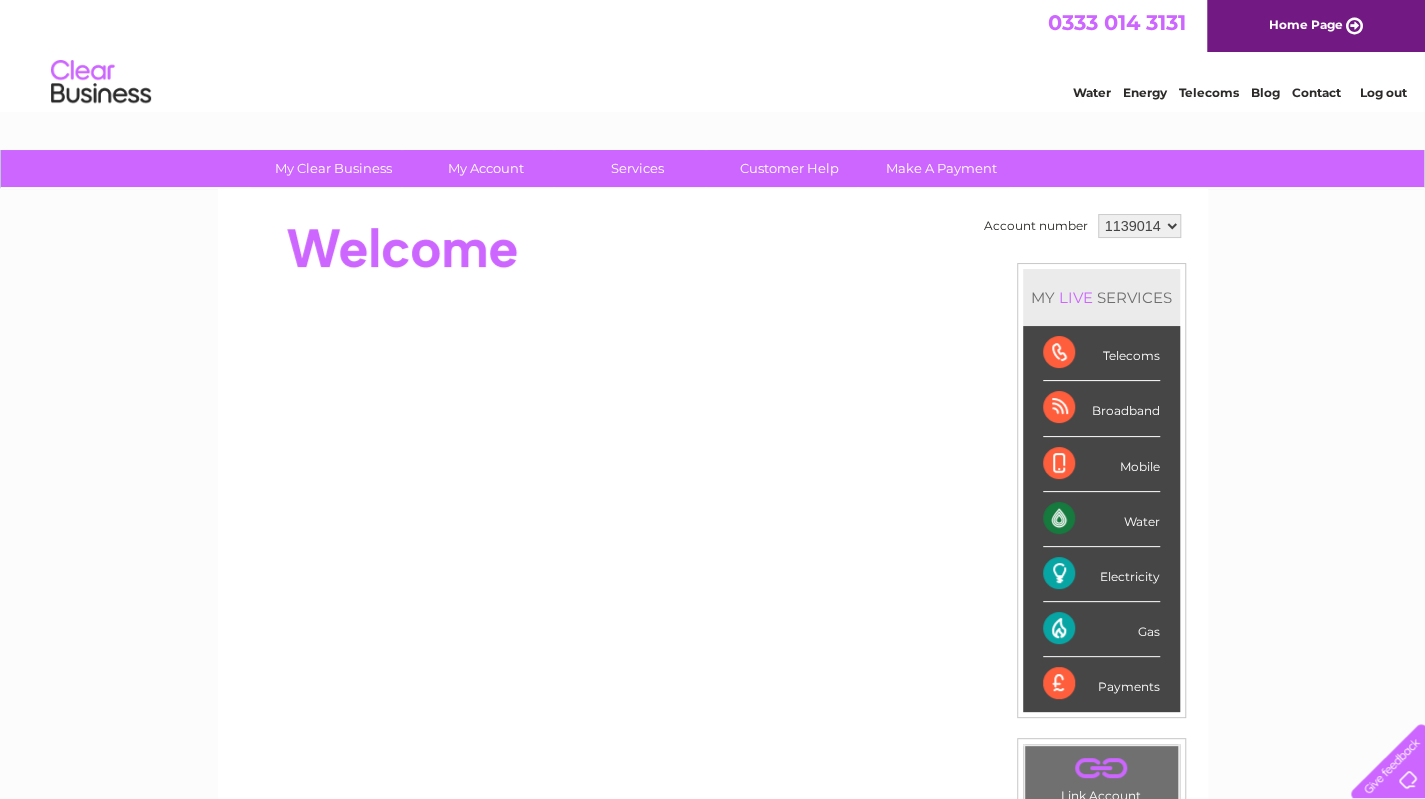scroll, scrollTop: 0, scrollLeft: 0, axis: both 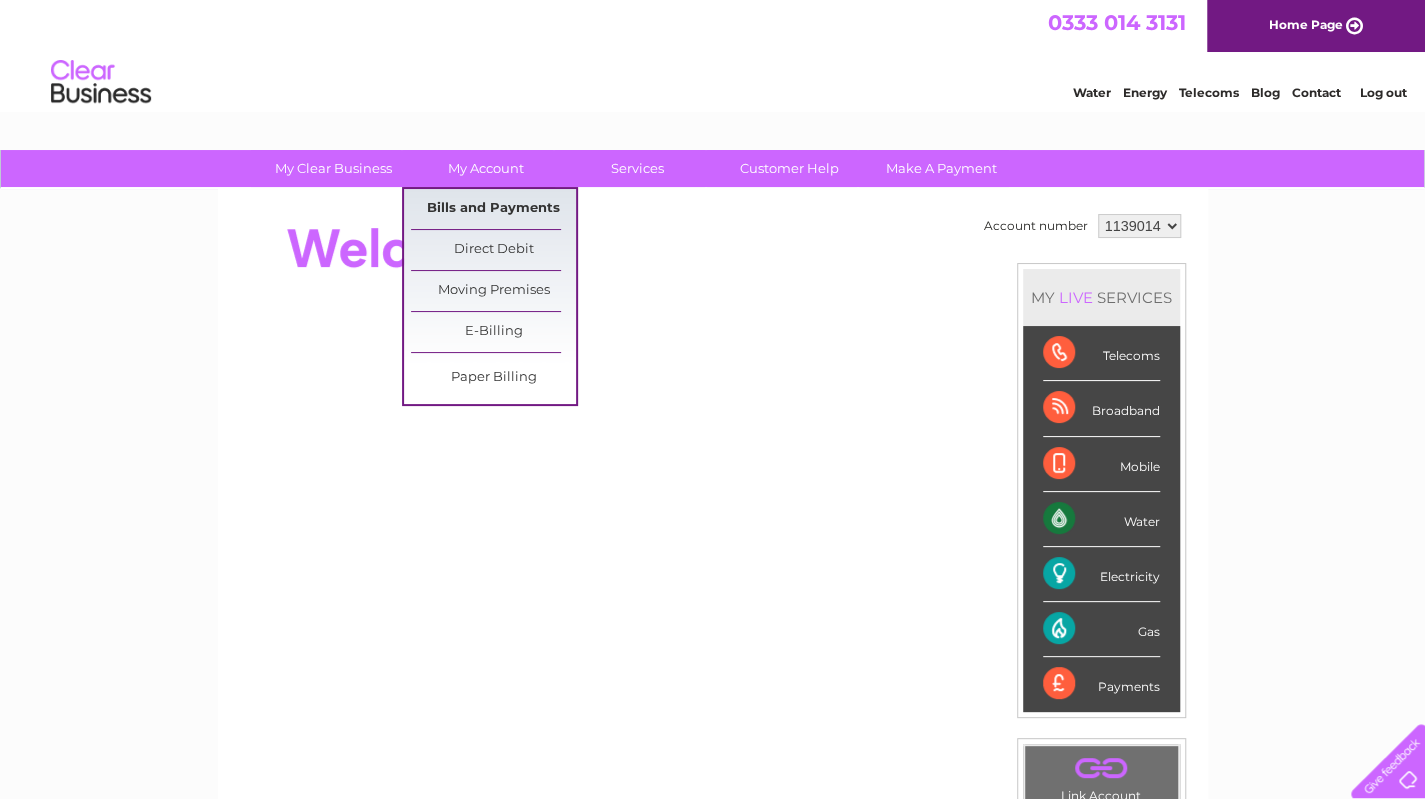 click on "Bills and Payments" at bounding box center (493, 209) 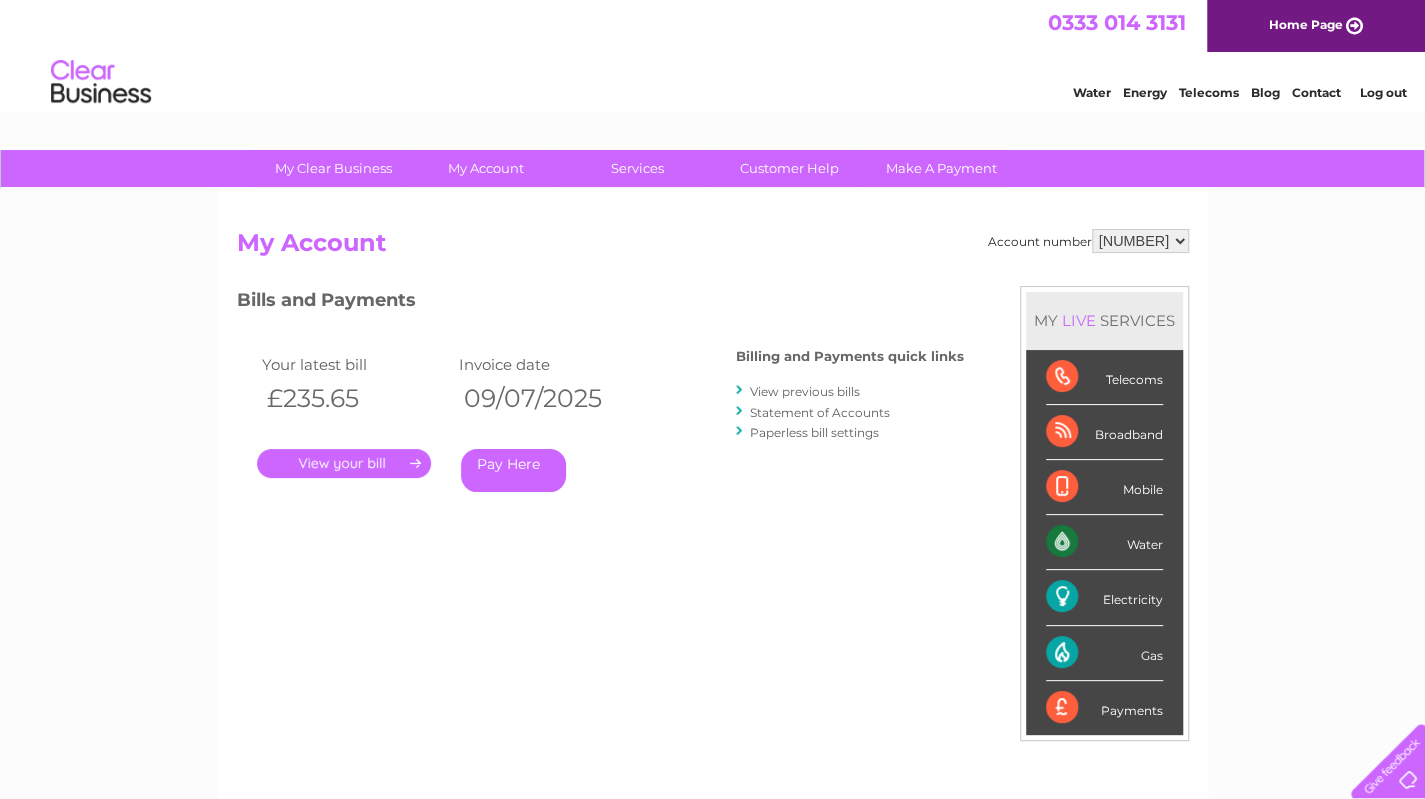 scroll, scrollTop: 0, scrollLeft: 0, axis: both 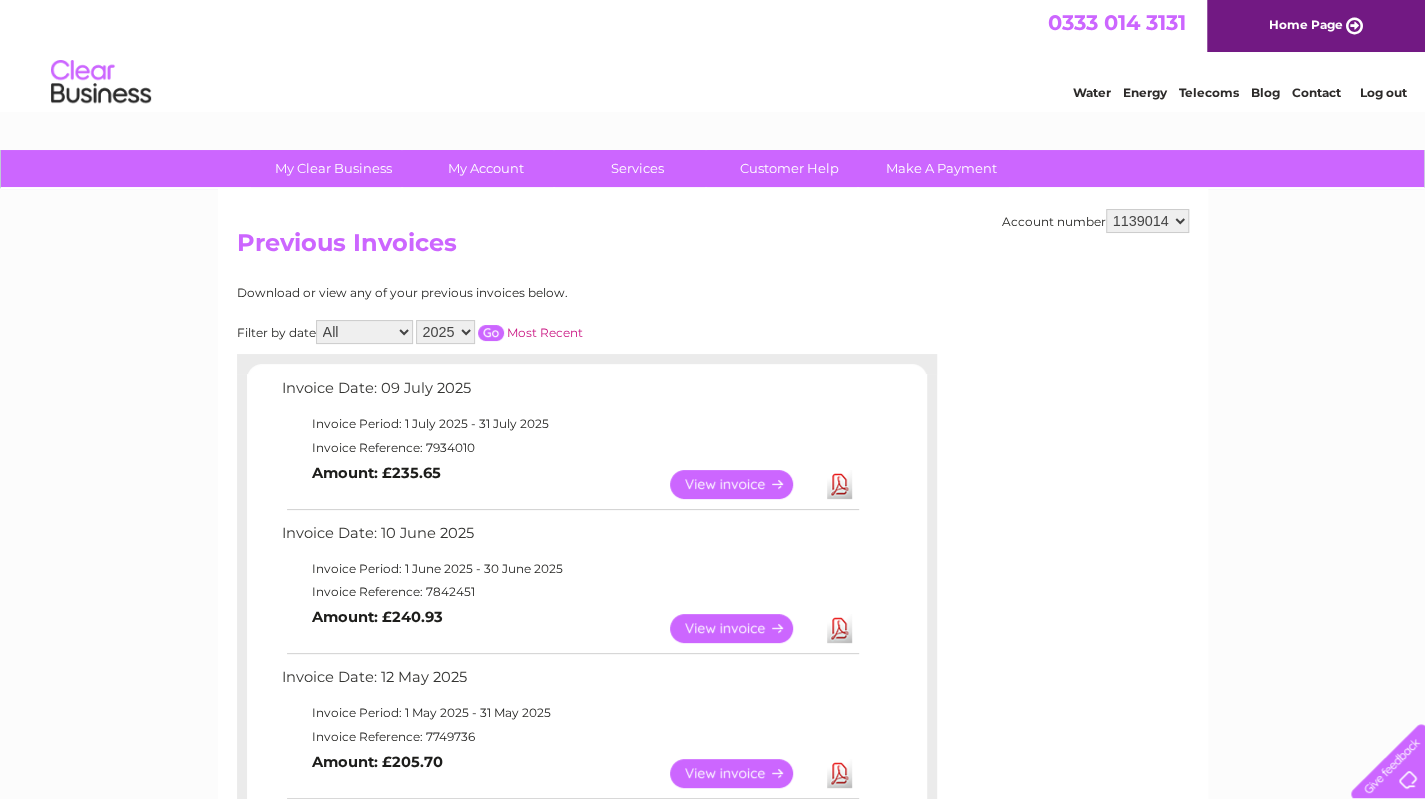 click on "Invoice Date: 09 July 2025" at bounding box center [569, 393] 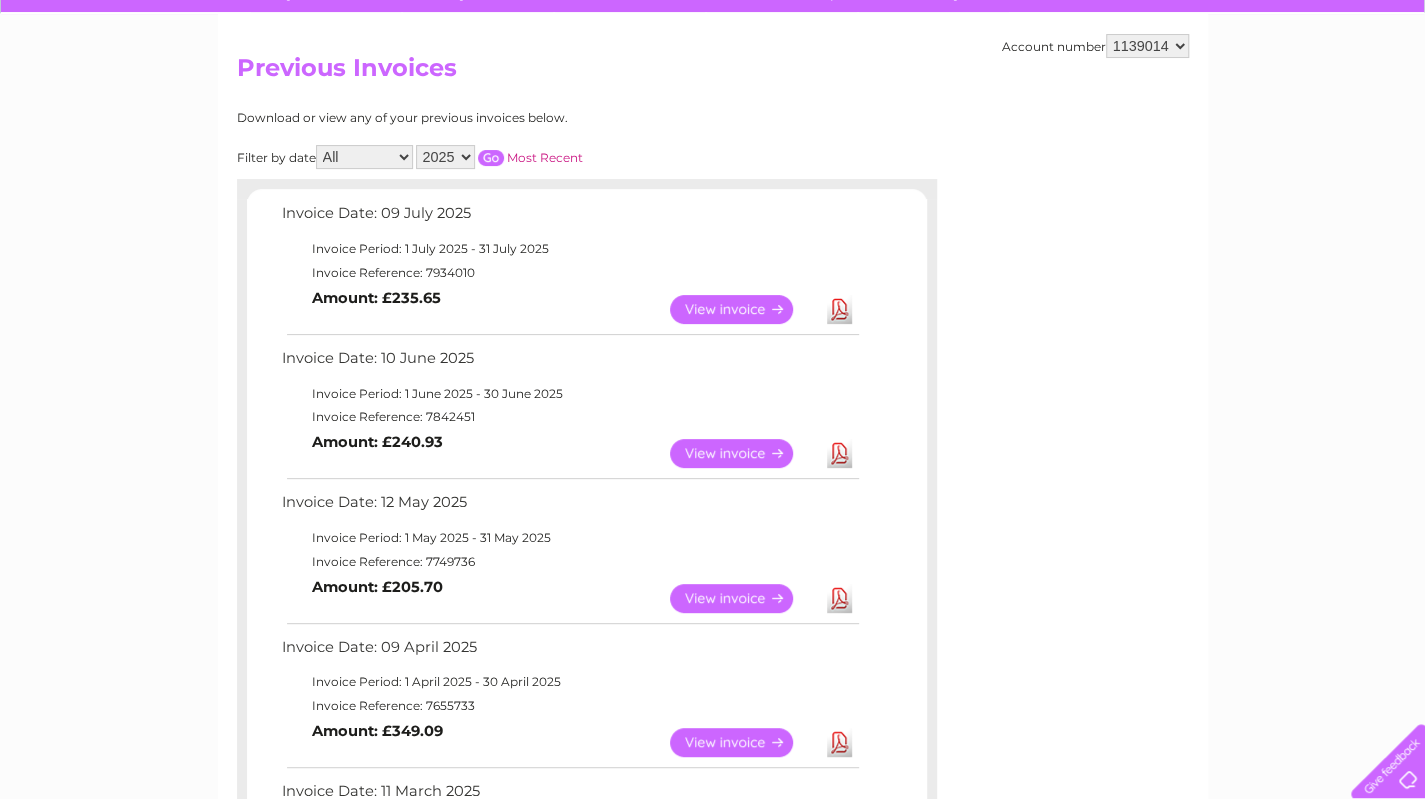 scroll, scrollTop: 186, scrollLeft: 0, axis: vertical 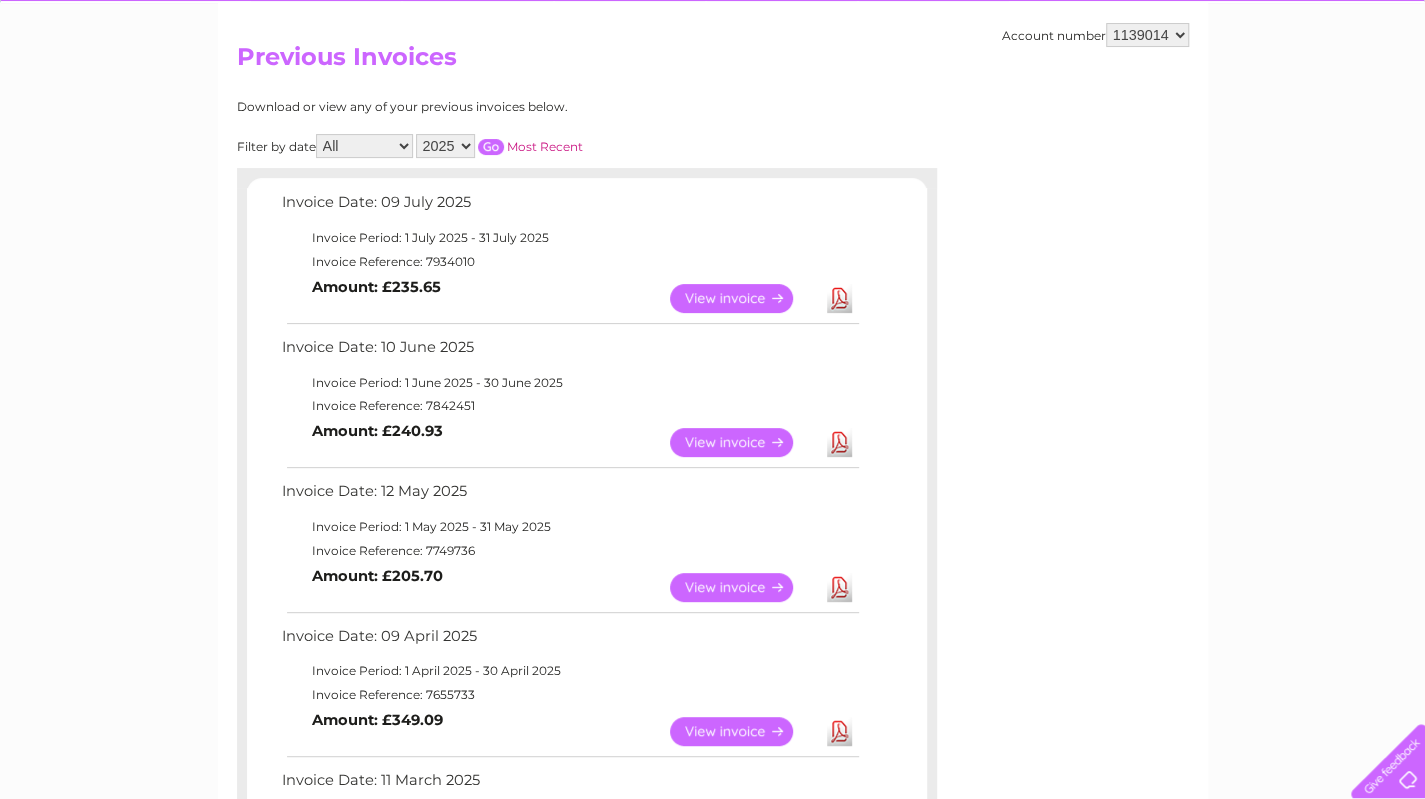 click on "View" at bounding box center [743, 298] 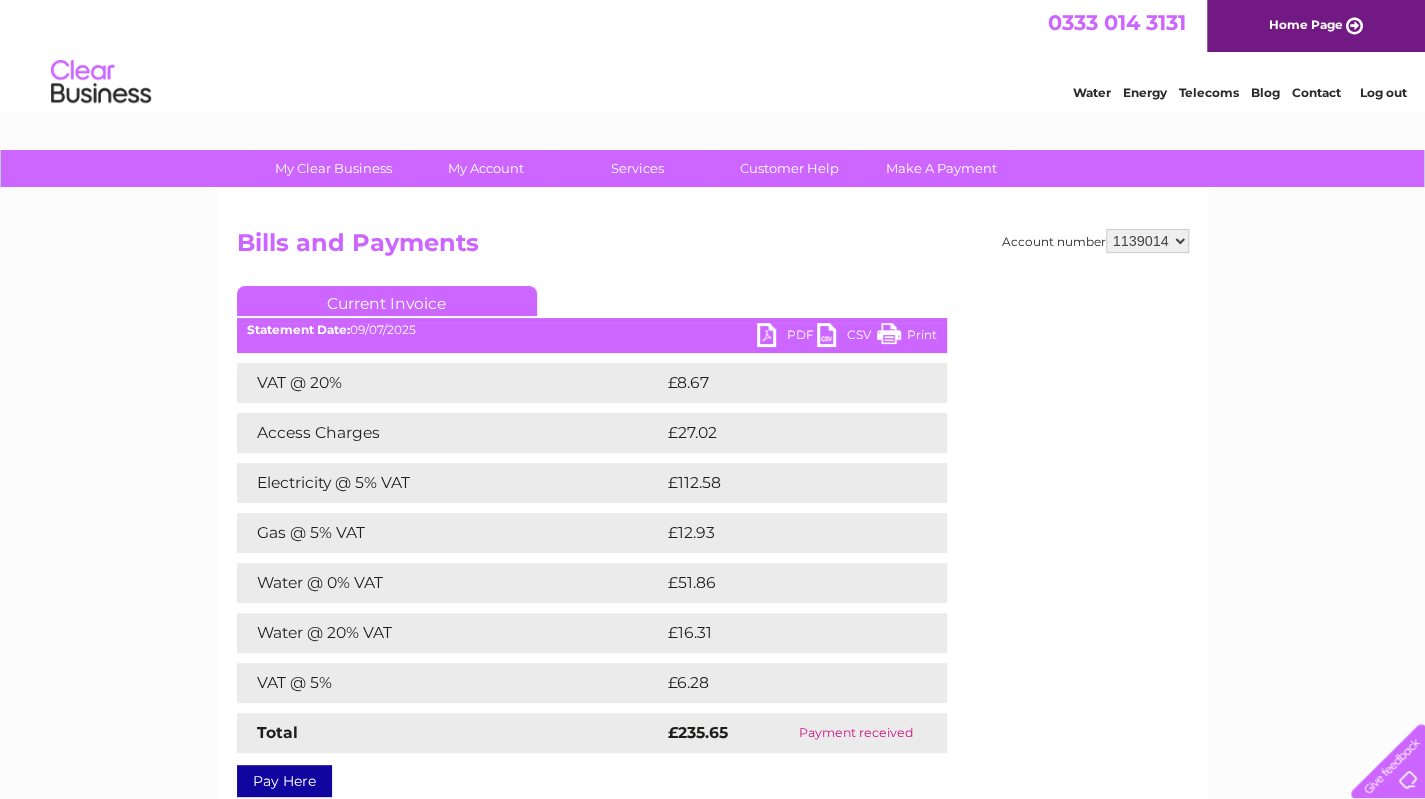 scroll, scrollTop: 0, scrollLeft: 0, axis: both 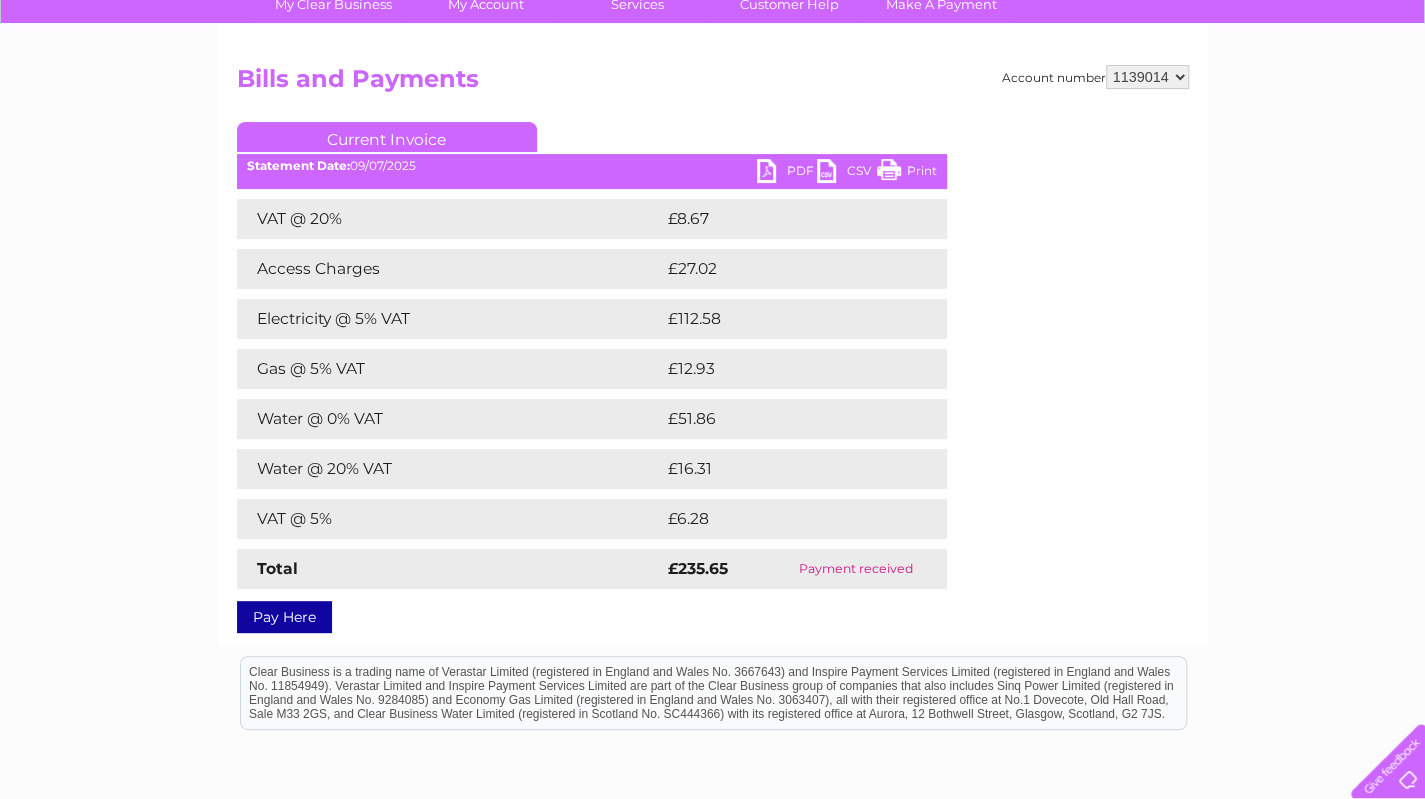 click on "PDF" at bounding box center [787, 173] 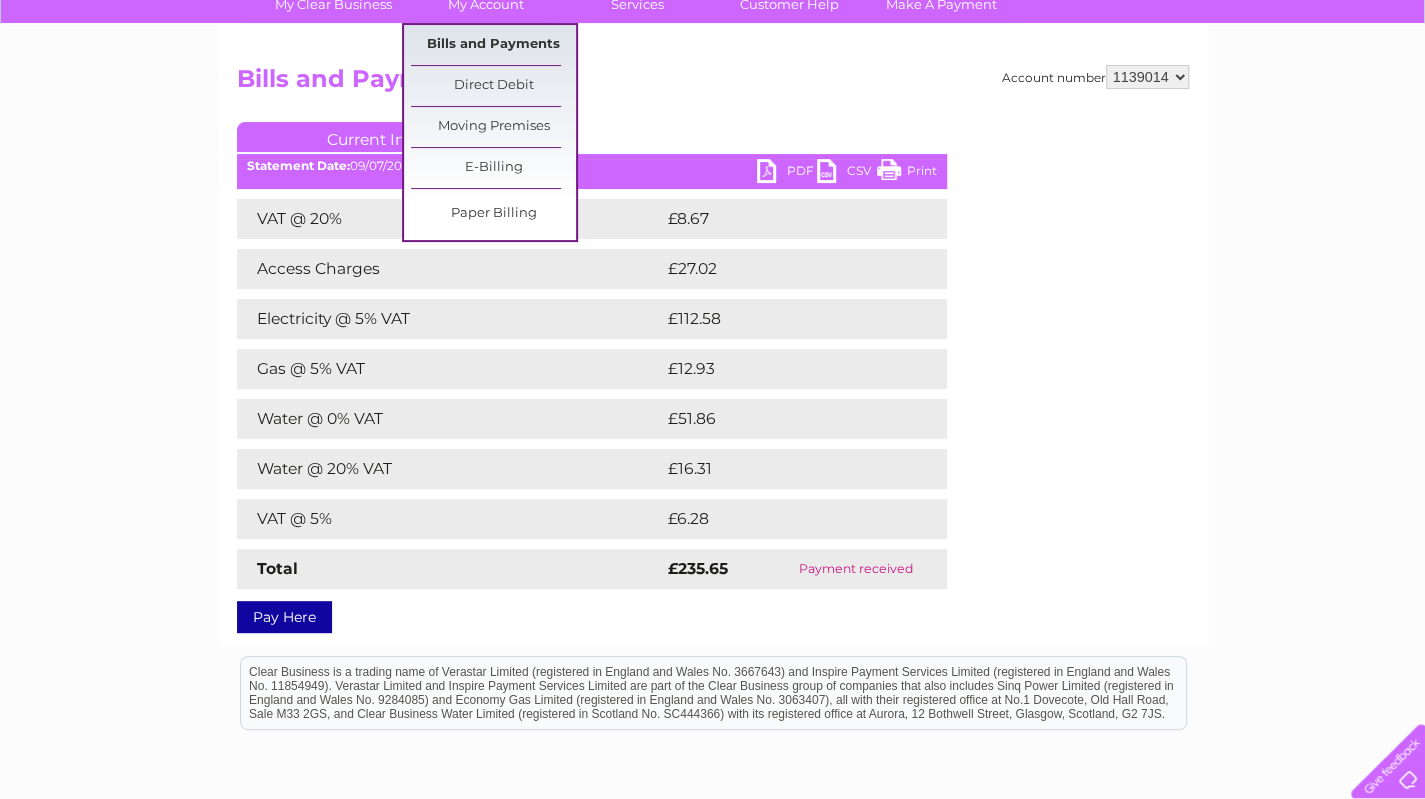 click on "Bills and Payments" at bounding box center [493, 45] 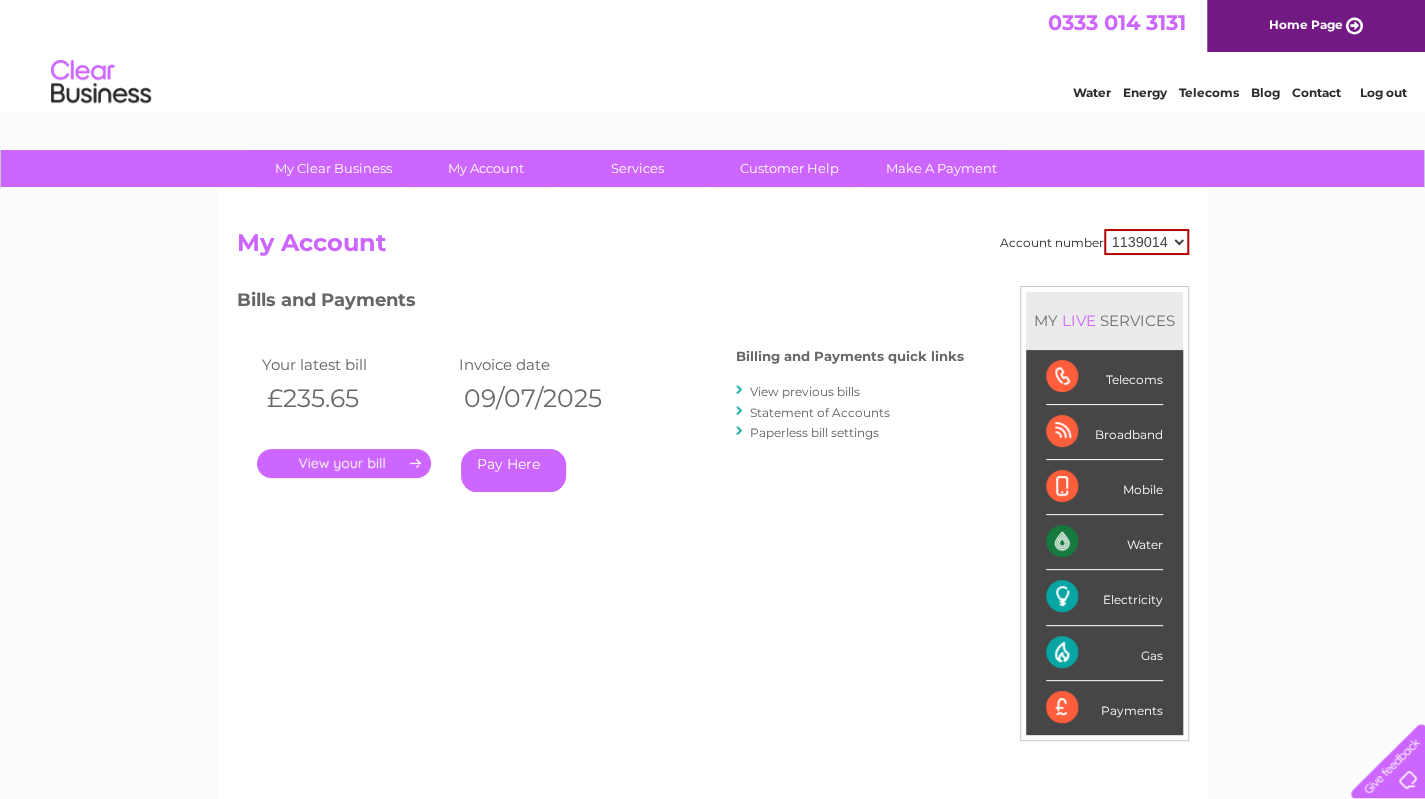 scroll, scrollTop: 0, scrollLeft: 0, axis: both 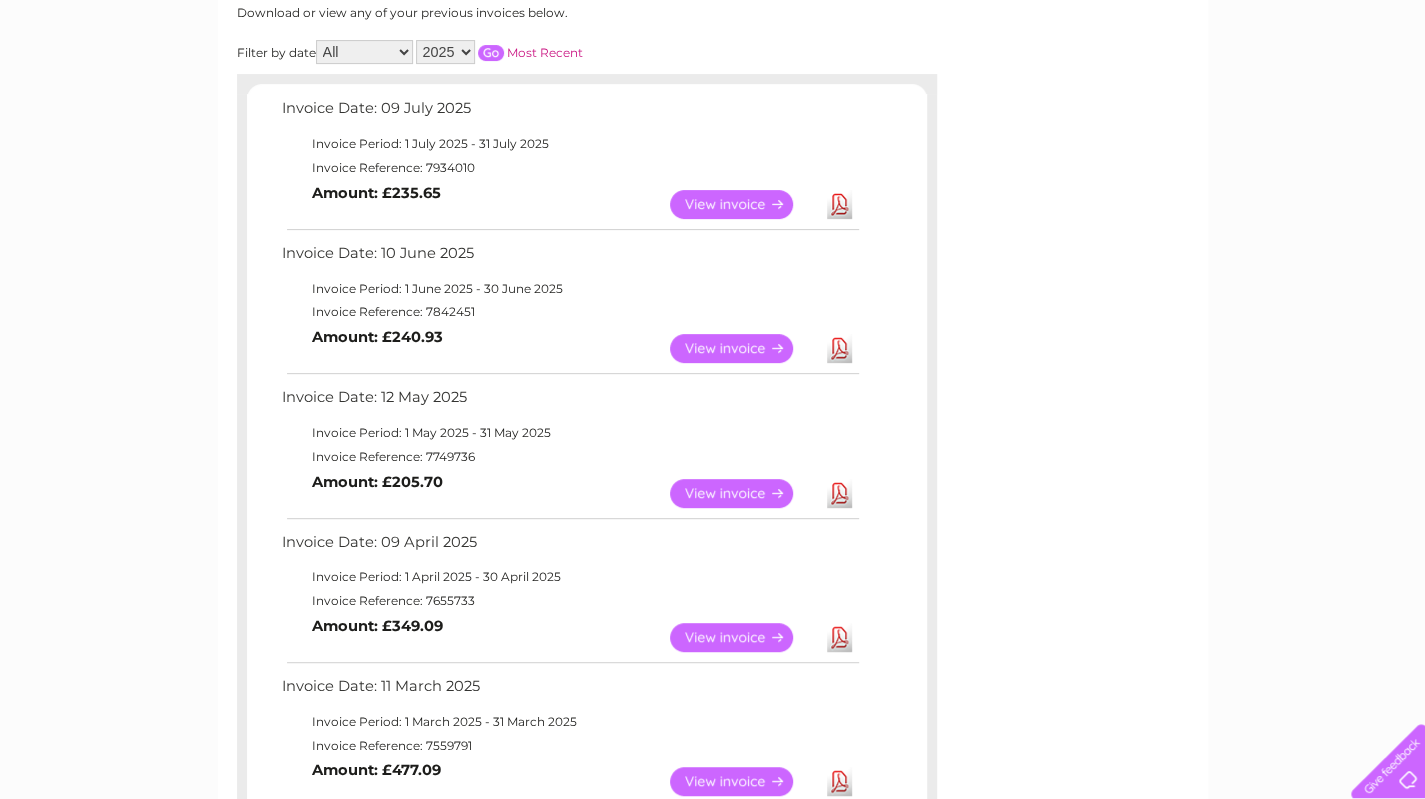 click on "View" at bounding box center (743, 204) 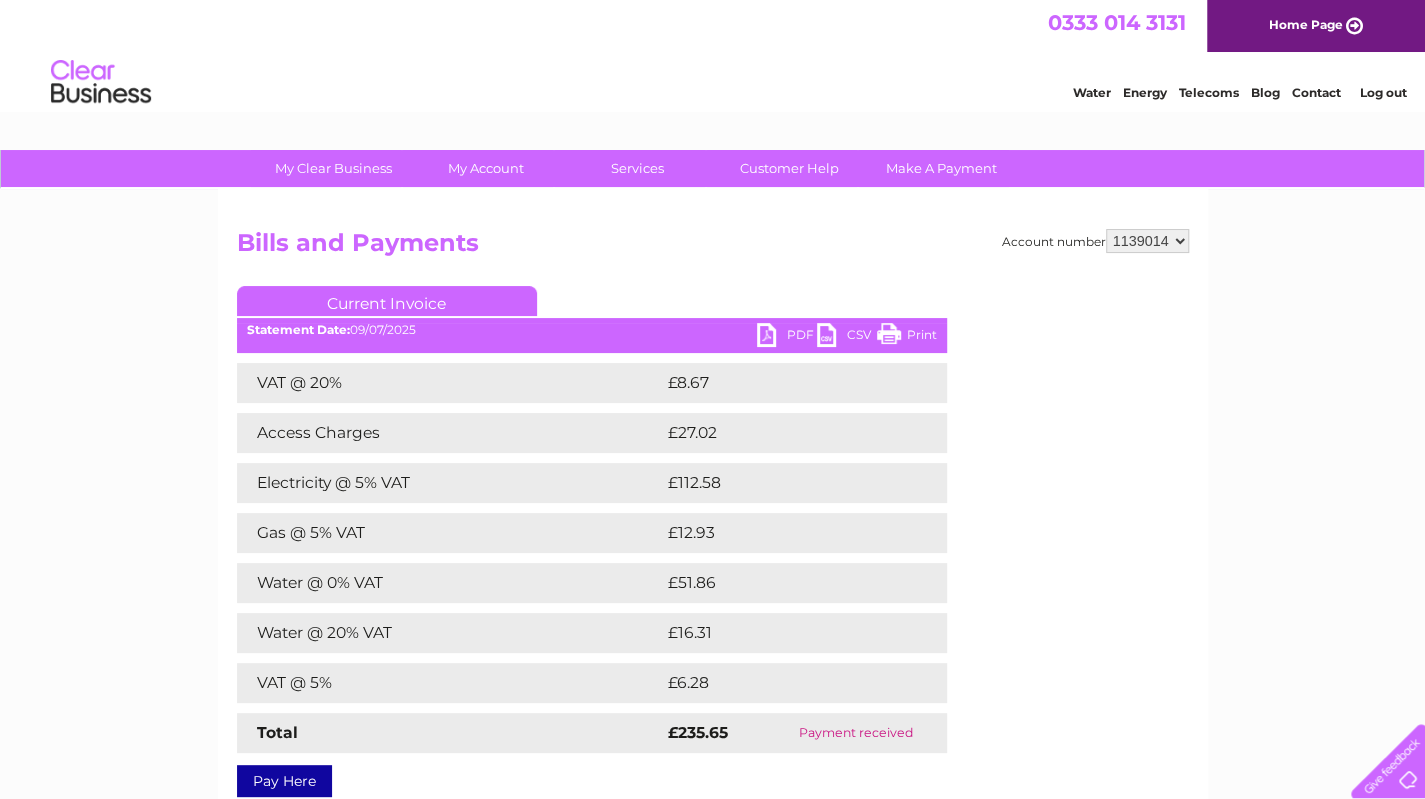 scroll, scrollTop: 0, scrollLeft: 0, axis: both 